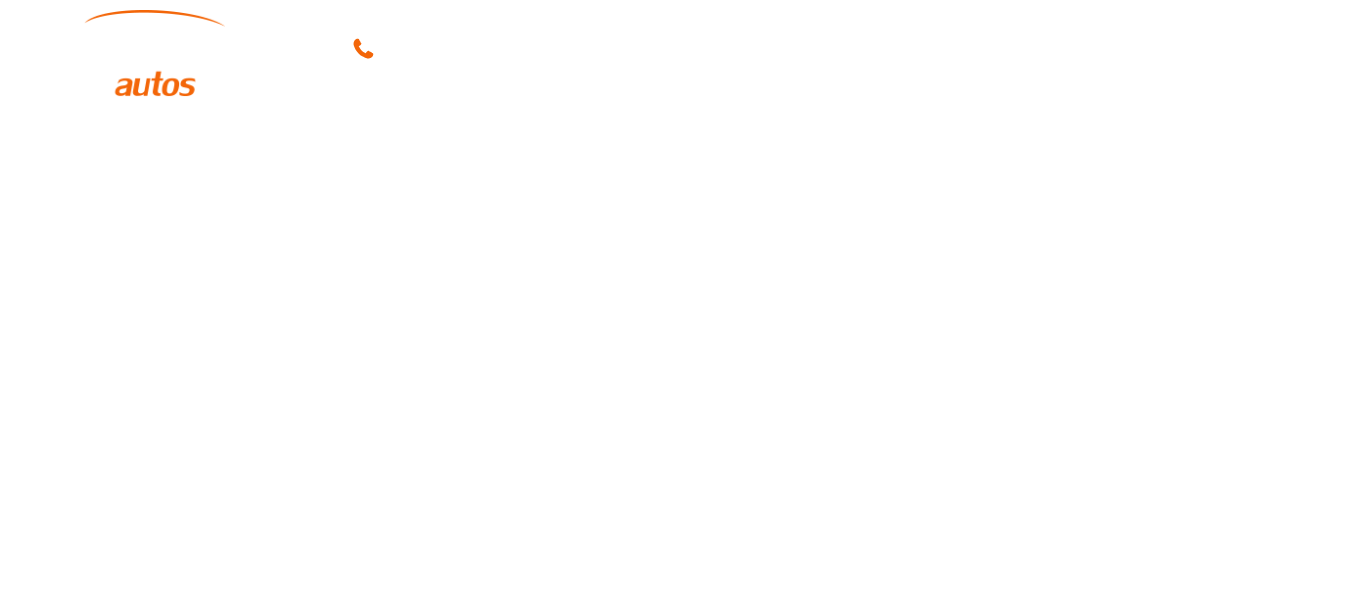 scroll, scrollTop: 0, scrollLeft: 0, axis: both 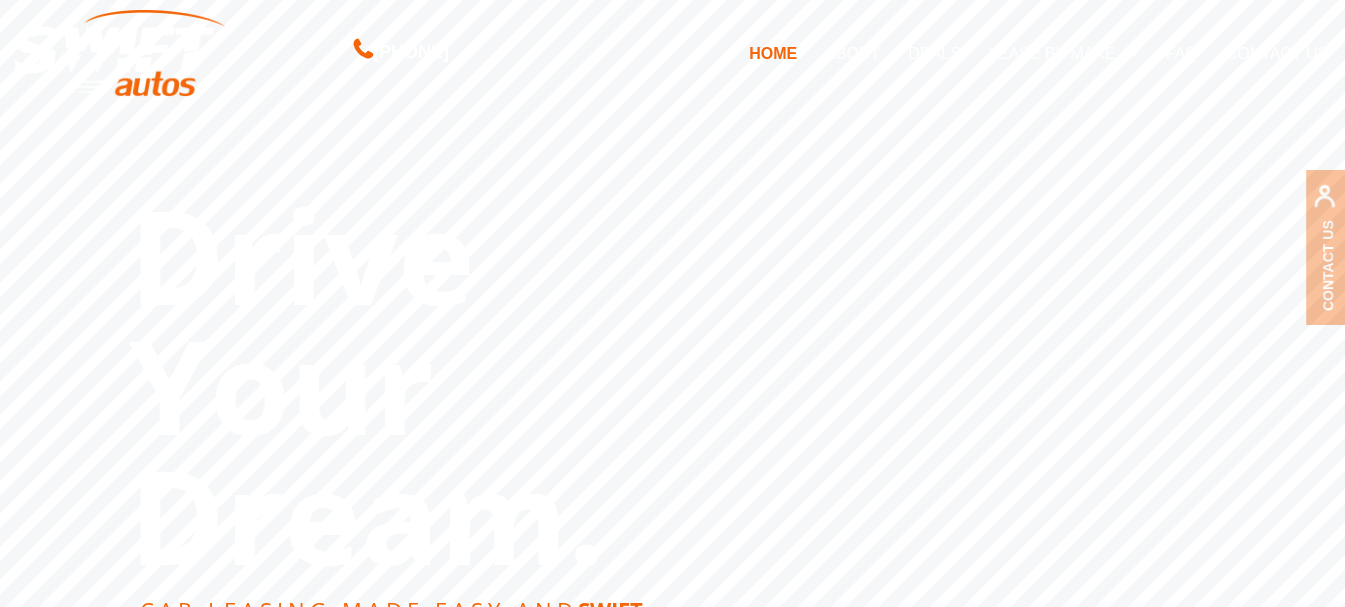 click on "DEALS" at bounding box center [934, 53] 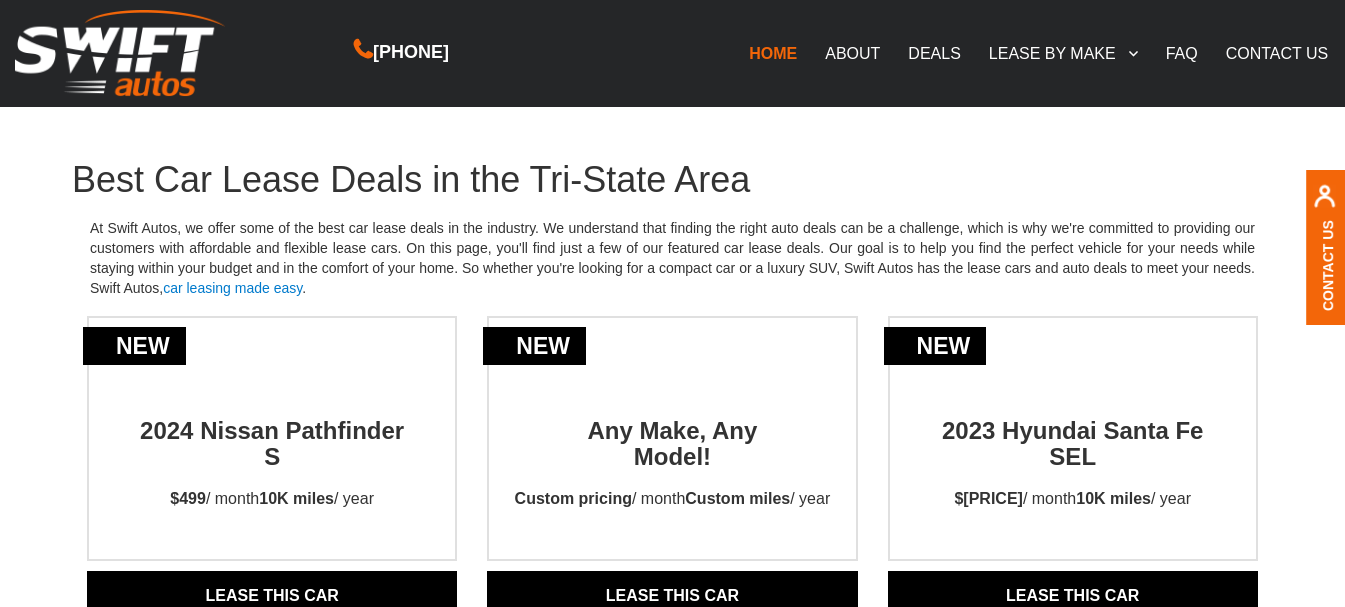 scroll, scrollTop: 0, scrollLeft: 0, axis: both 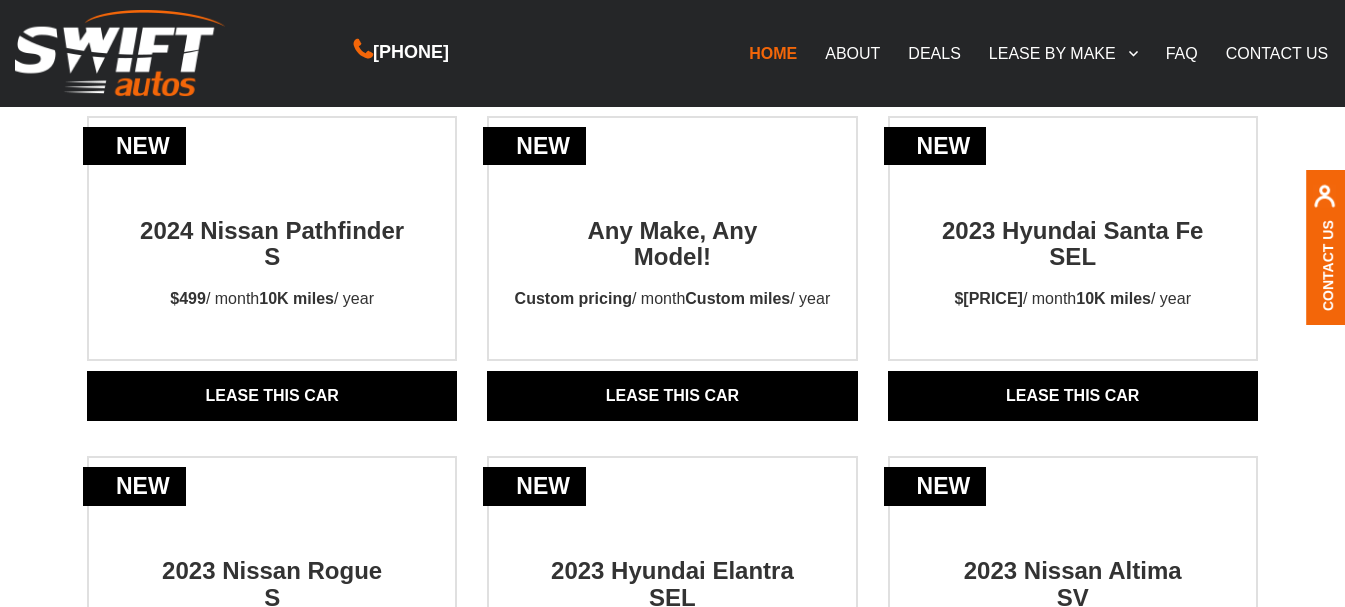click on "2024 Nissan Pathfinder S" at bounding box center (272, 226) 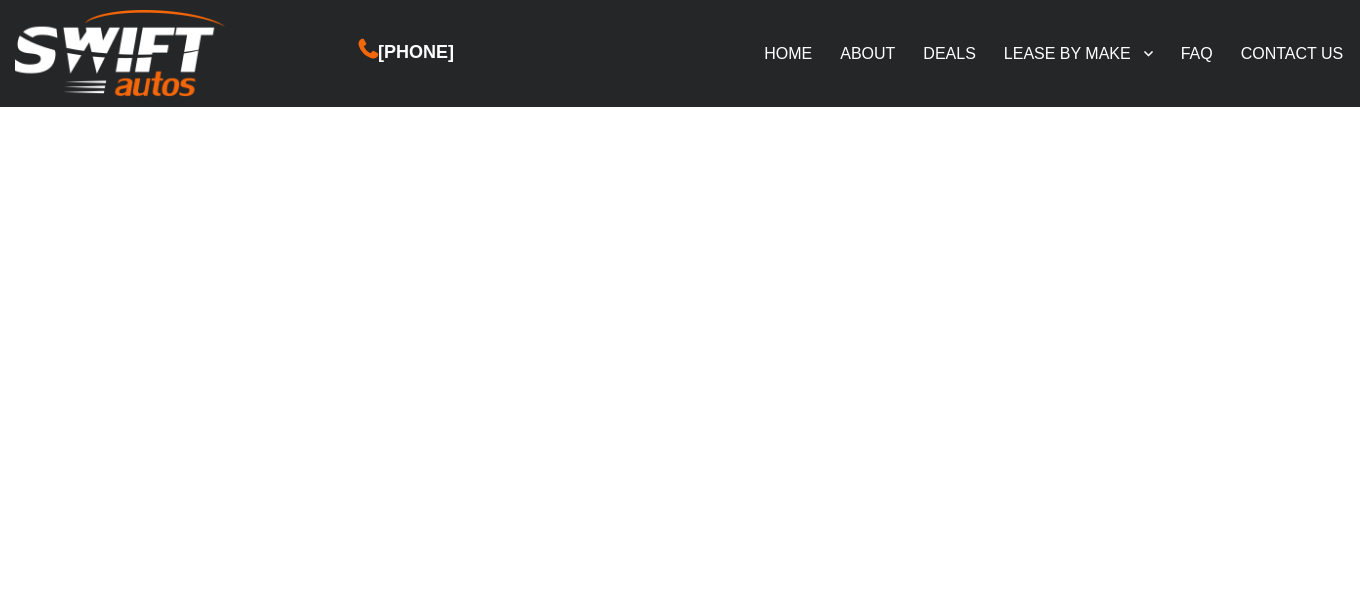 scroll, scrollTop: 0, scrollLeft: 0, axis: both 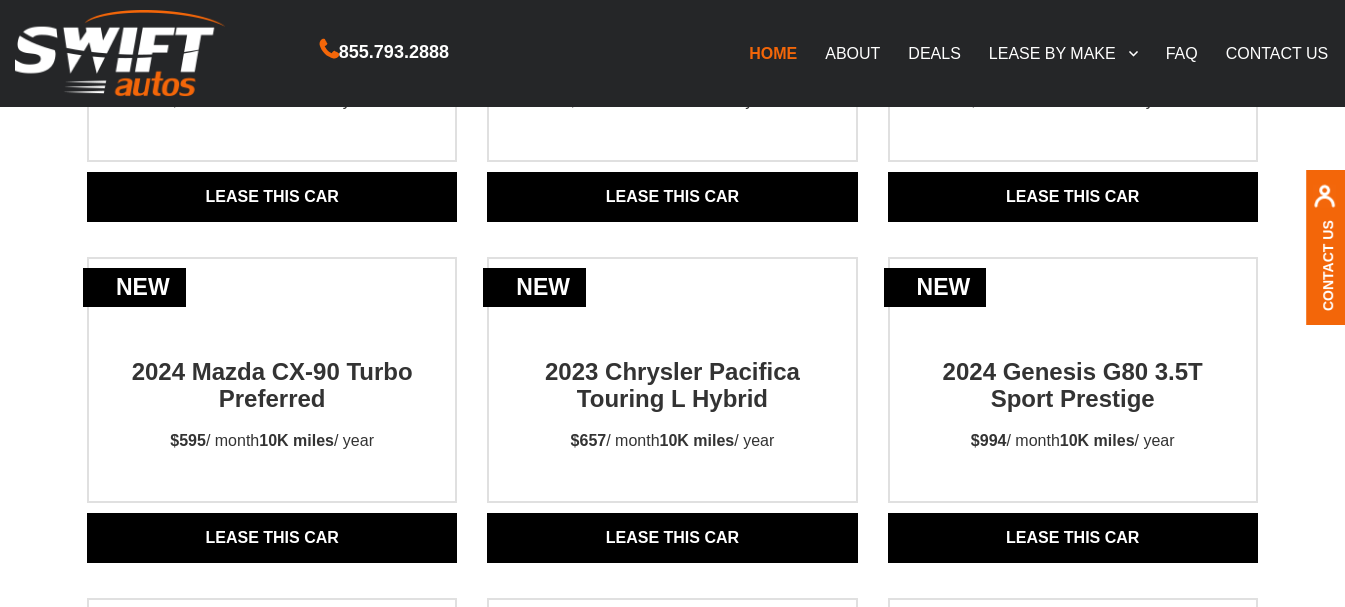 click on "2024 Mazda CX-90 Turbo Preferred" at bounding box center (272, 367) 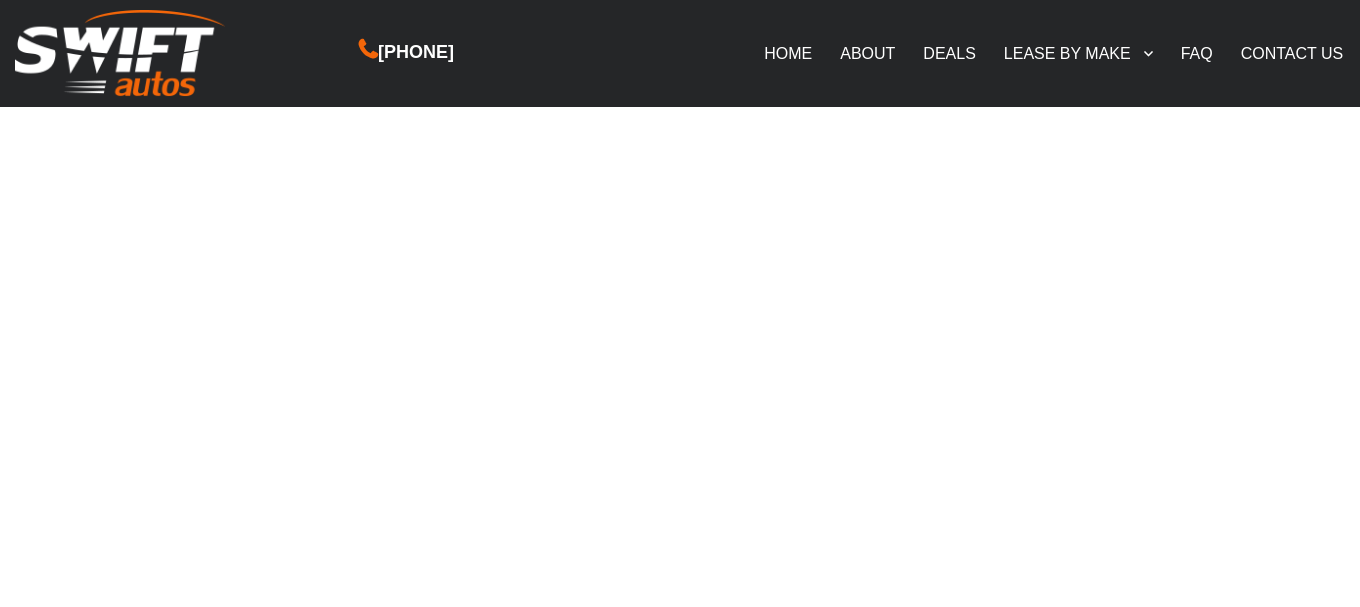 scroll, scrollTop: 0, scrollLeft: 0, axis: both 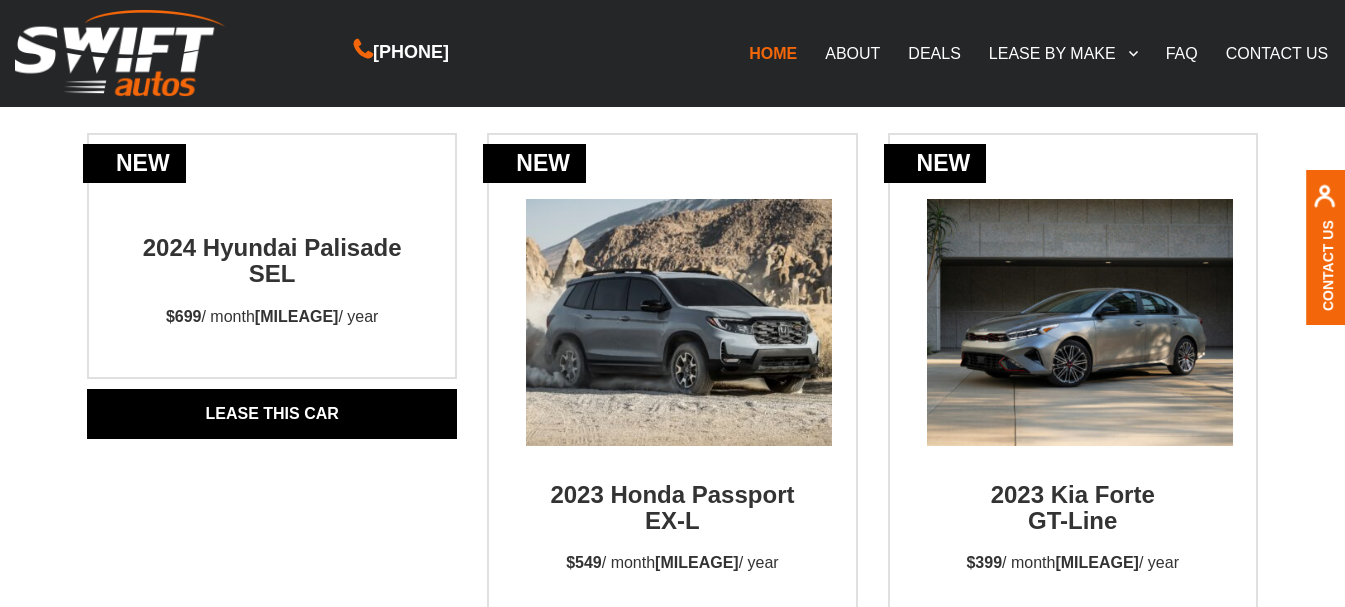 click on "2024 Hyundai Palisade SEL" at bounding box center (272, 243) 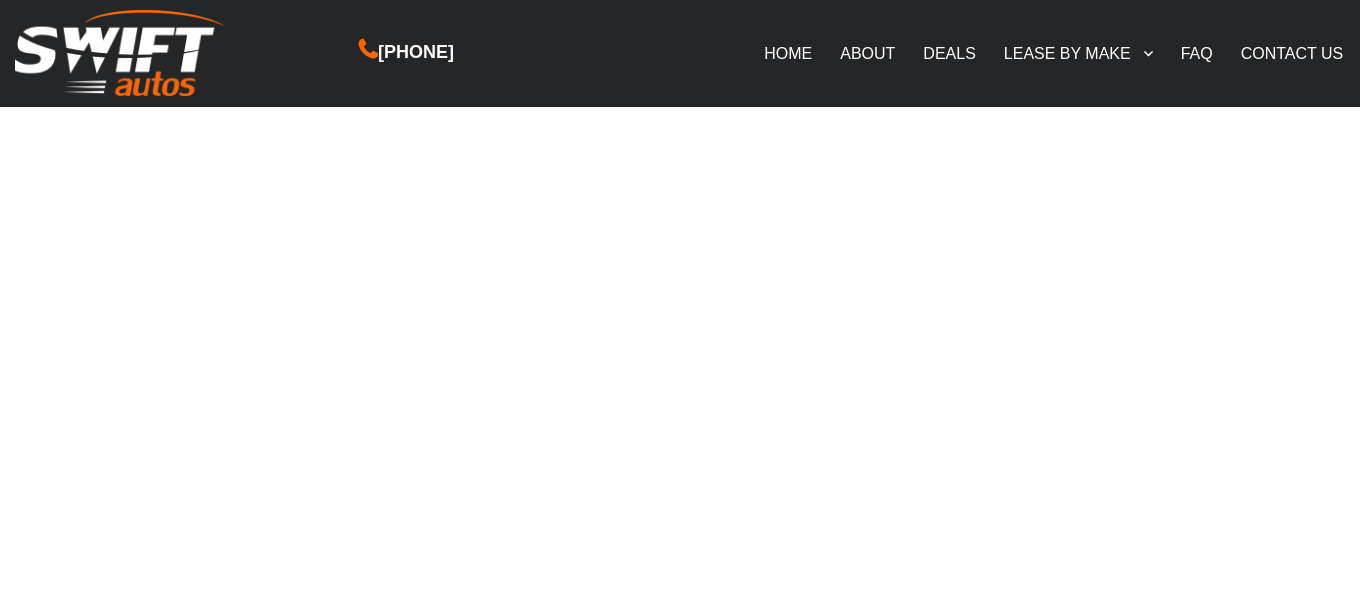 scroll, scrollTop: 0, scrollLeft: 0, axis: both 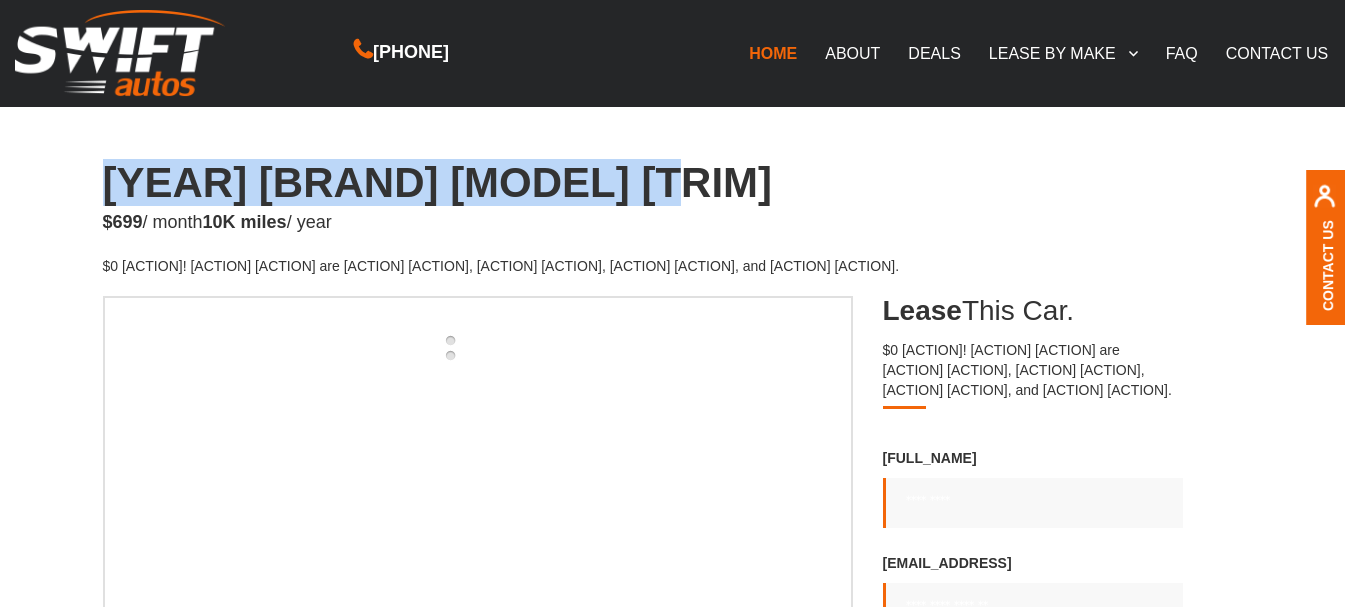 drag, startPoint x: 658, startPoint y: 185, endPoint x: 108, endPoint y: 193, distance: 550.05817 